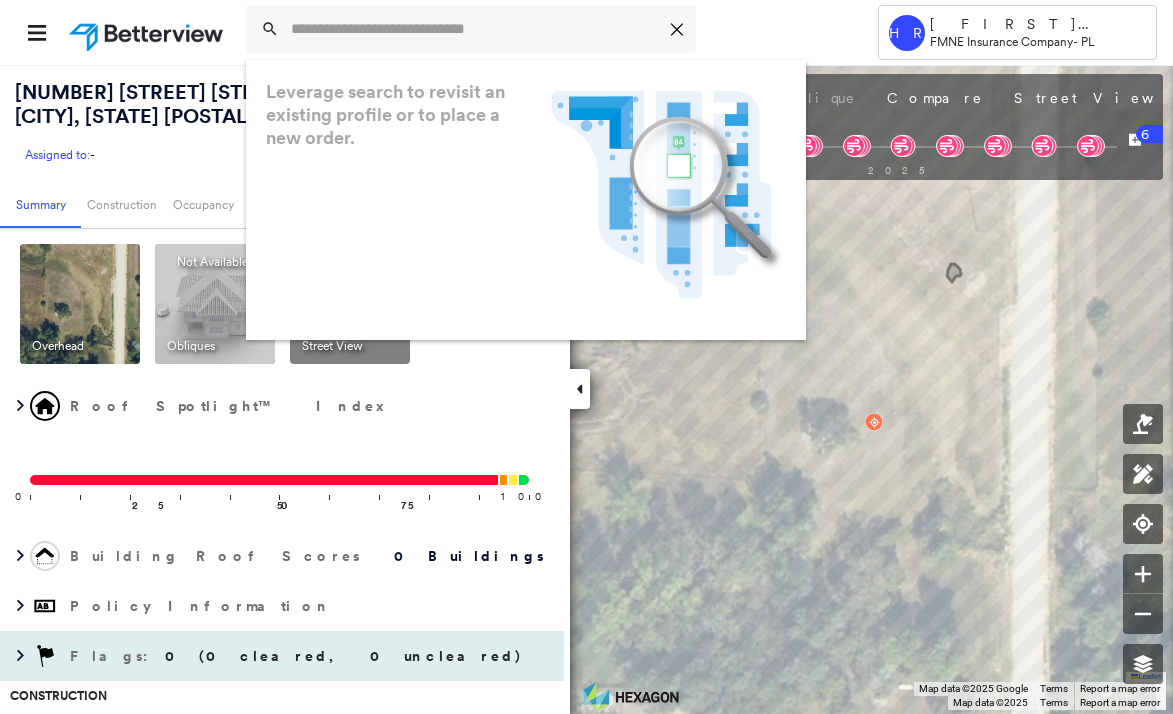 scroll, scrollTop: 0, scrollLeft: 0, axis: both 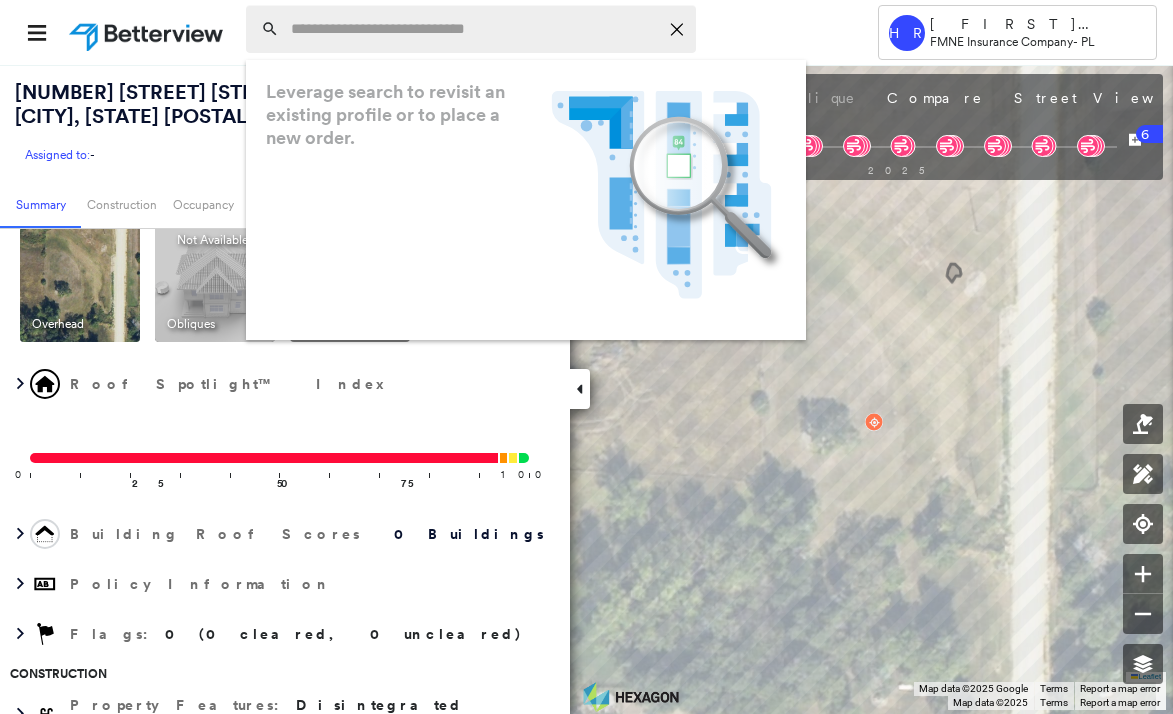 drag, startPoint x: 374, startPoint y: 54, endPoint x: 387, endPoint y: 42, distance: 17.691807 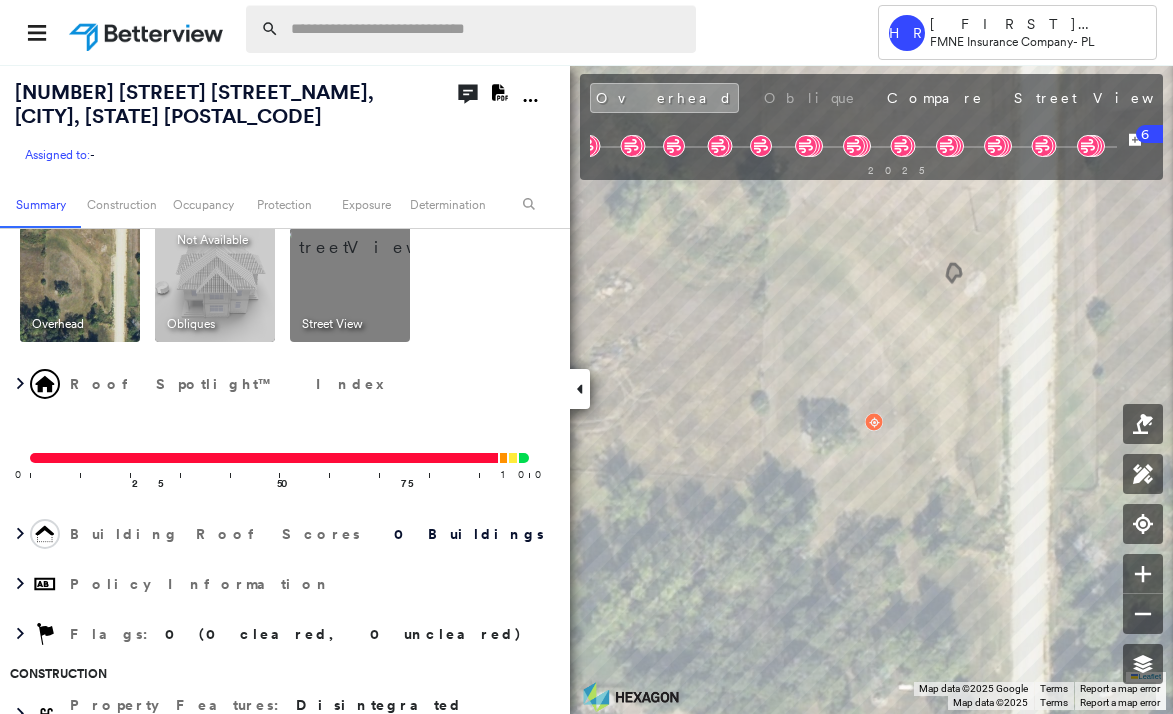 click at bounding box center (487, 29) 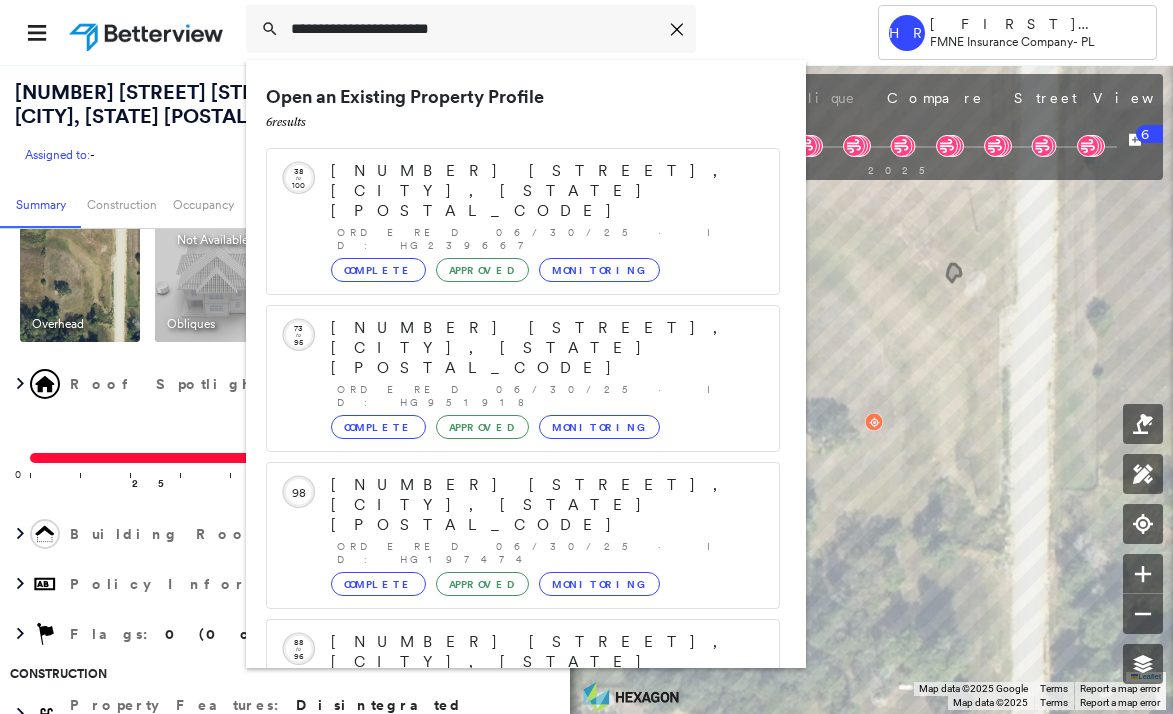 type on "**********" 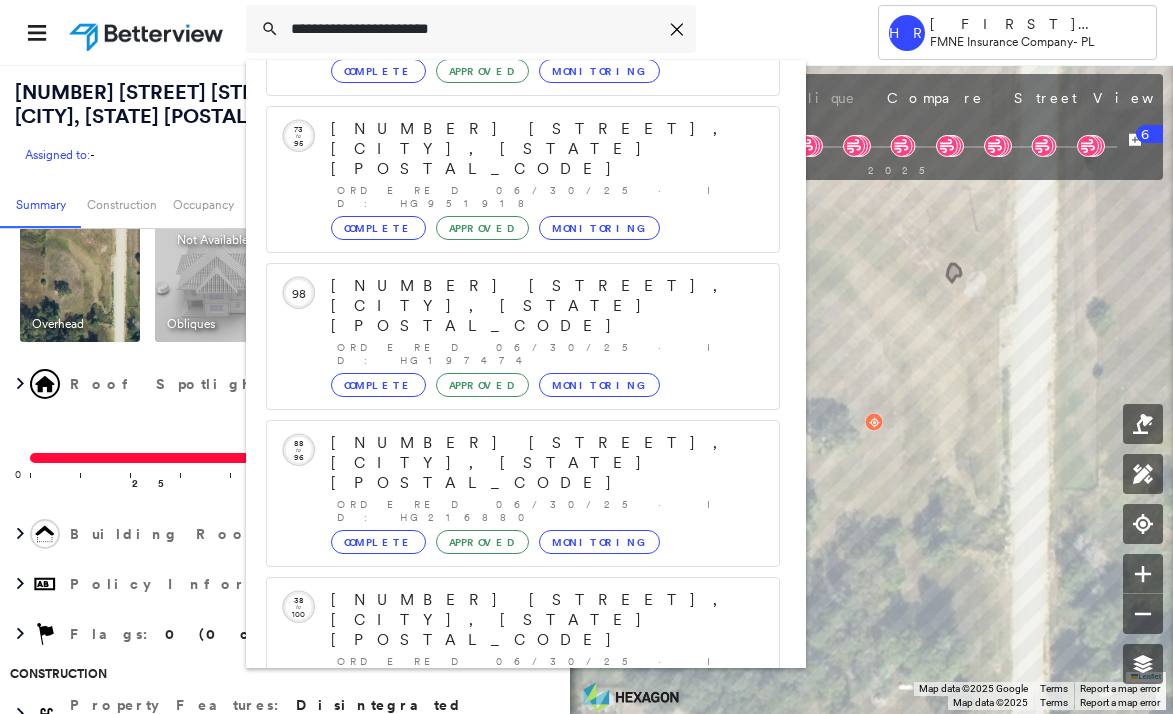 scroll, scrollTop: 200, scrollLeft: 0, axis: vertical 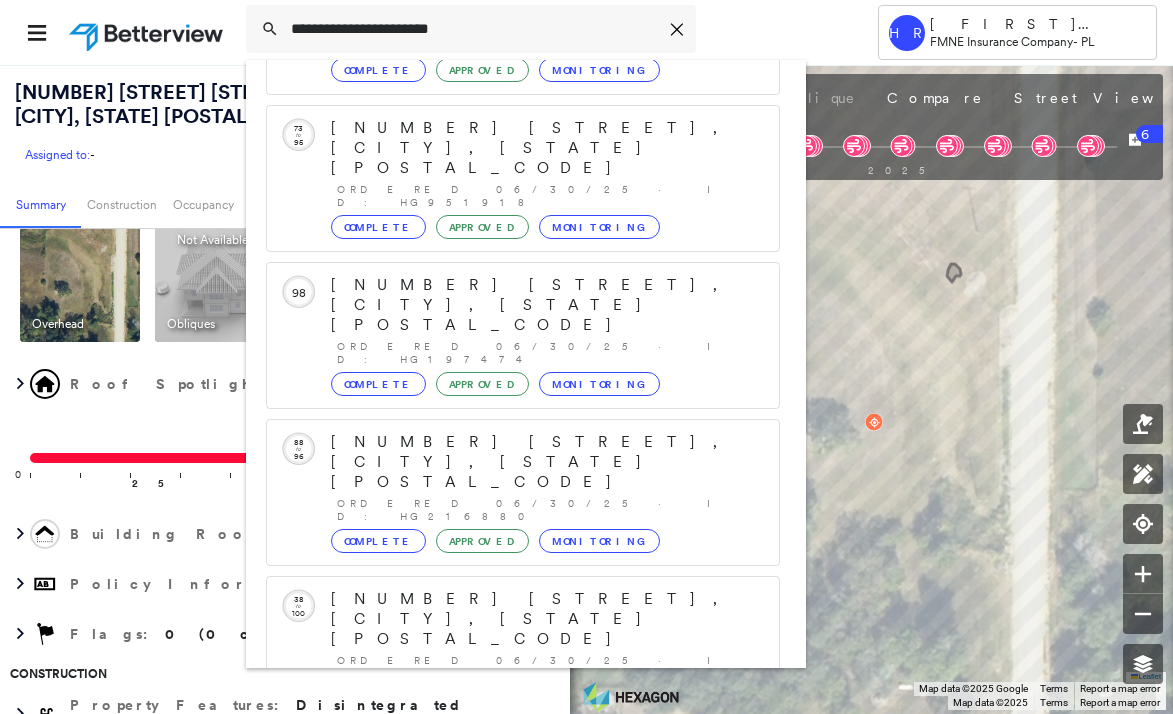 click on "[NUMBER] [STREET] [DIRECTION], [CITY], [STATE] [POSTAL_CODE]" at bounding box center (501, 921) 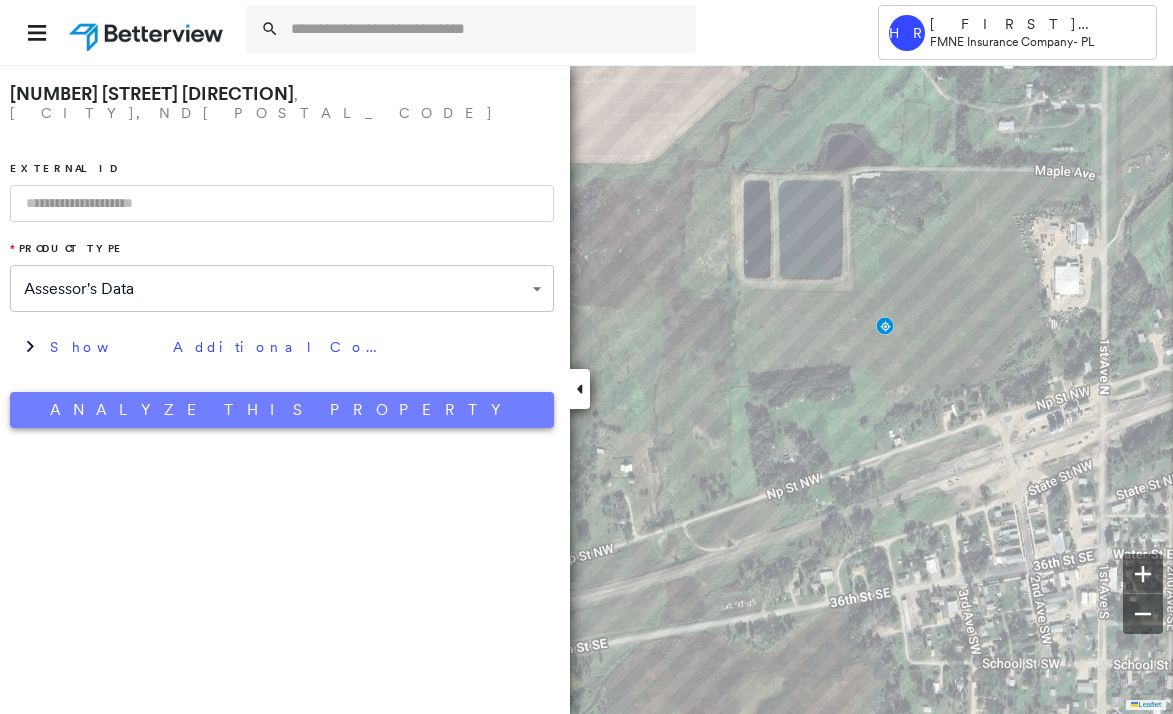 click on "Analyze This Property" at bounding box center [282, 410] 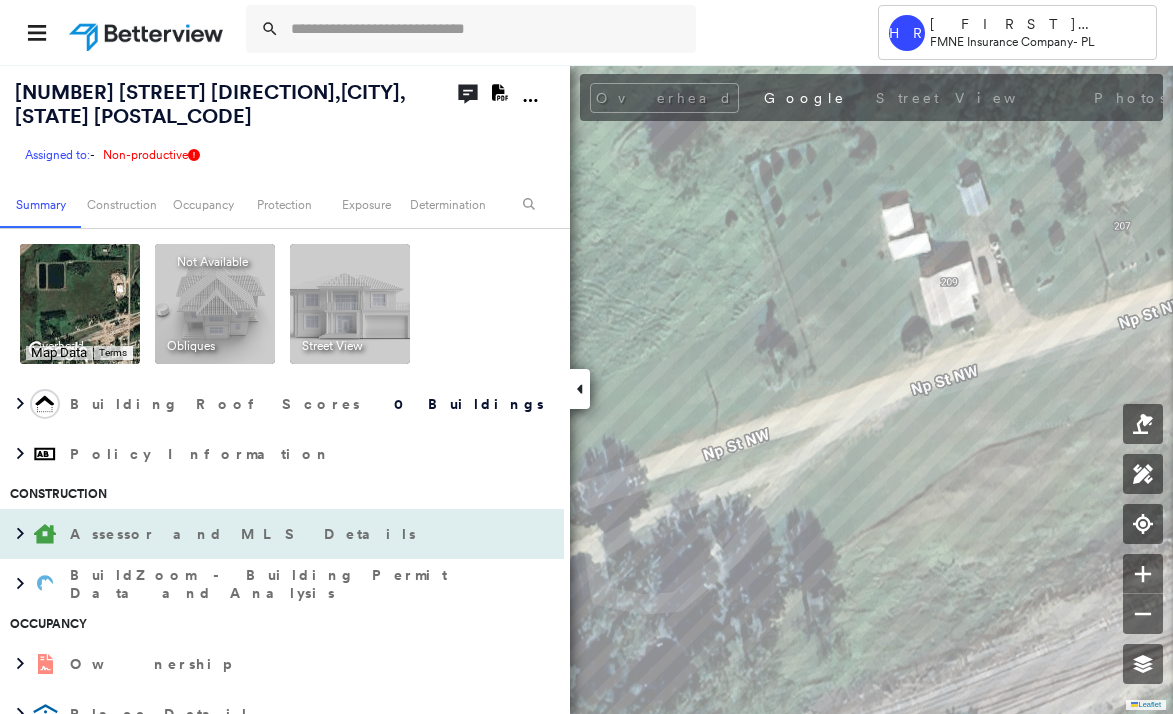 click on "Assessor and MLS Details" at bounding box center [245, 534] 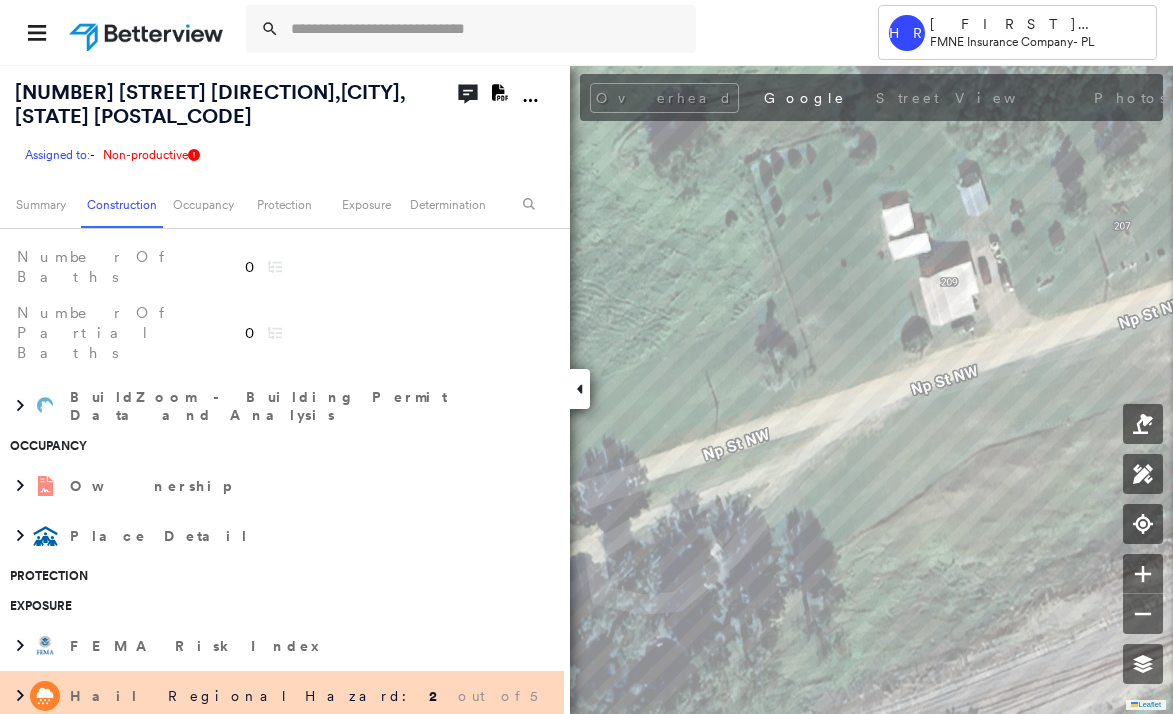 scroll, scrollTop: 400, scrollLeft: 0, axis: vertical 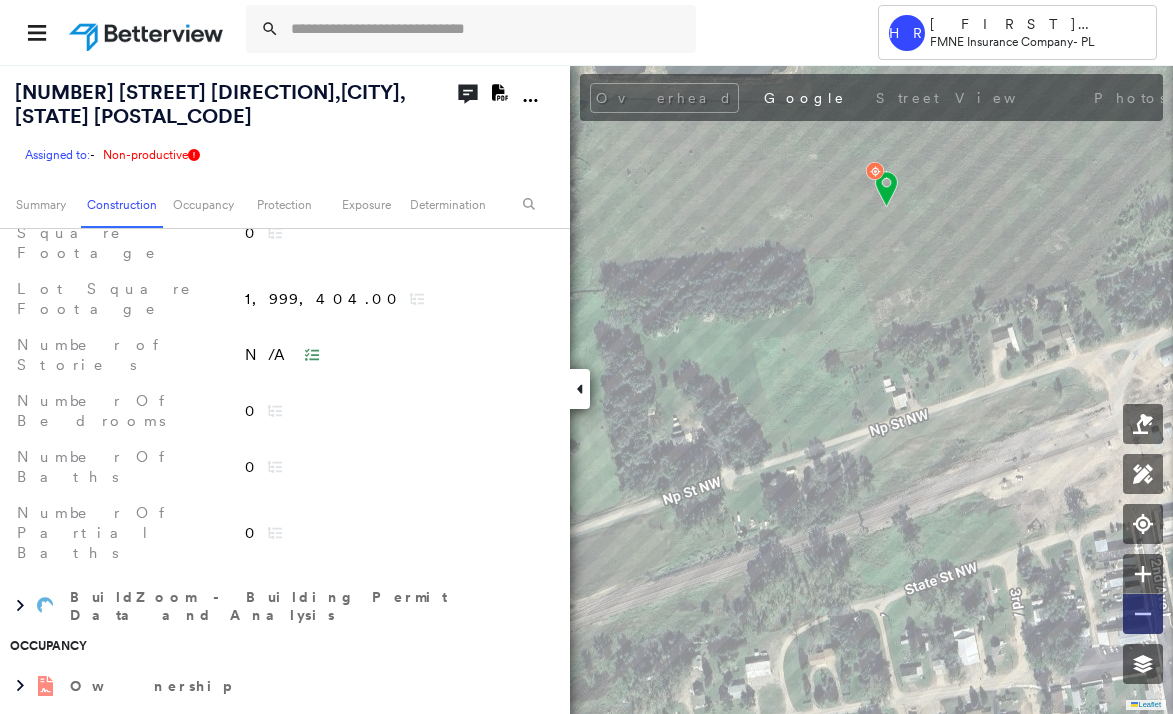 click 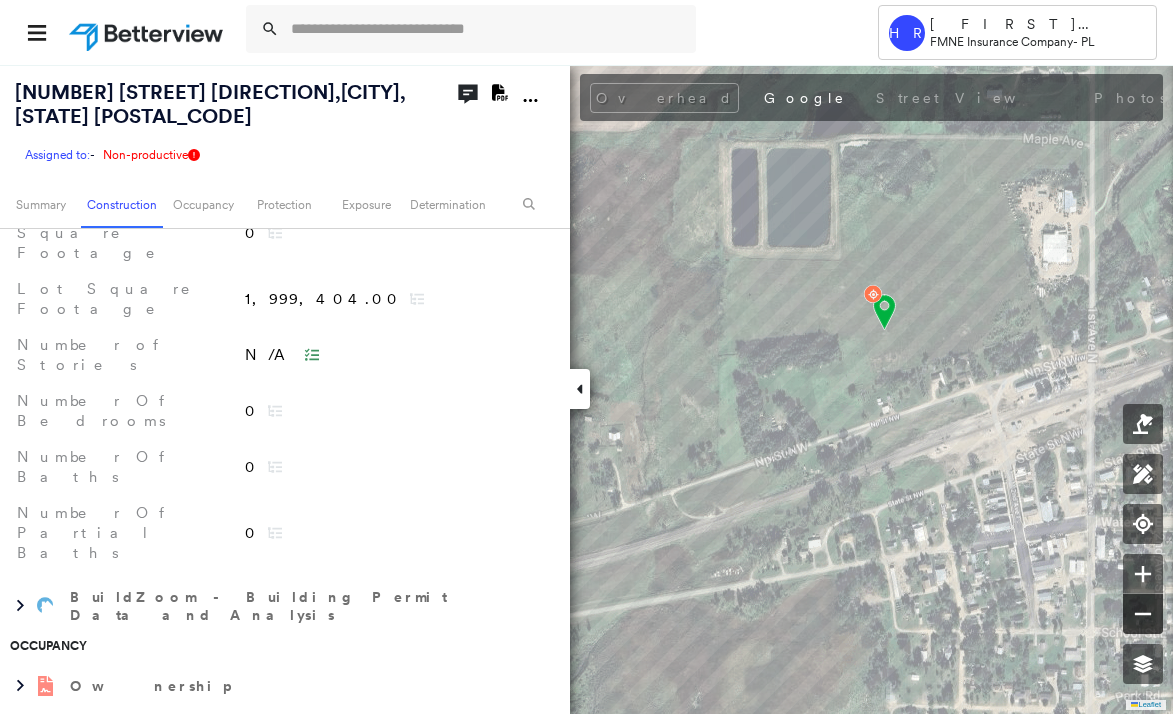 click 